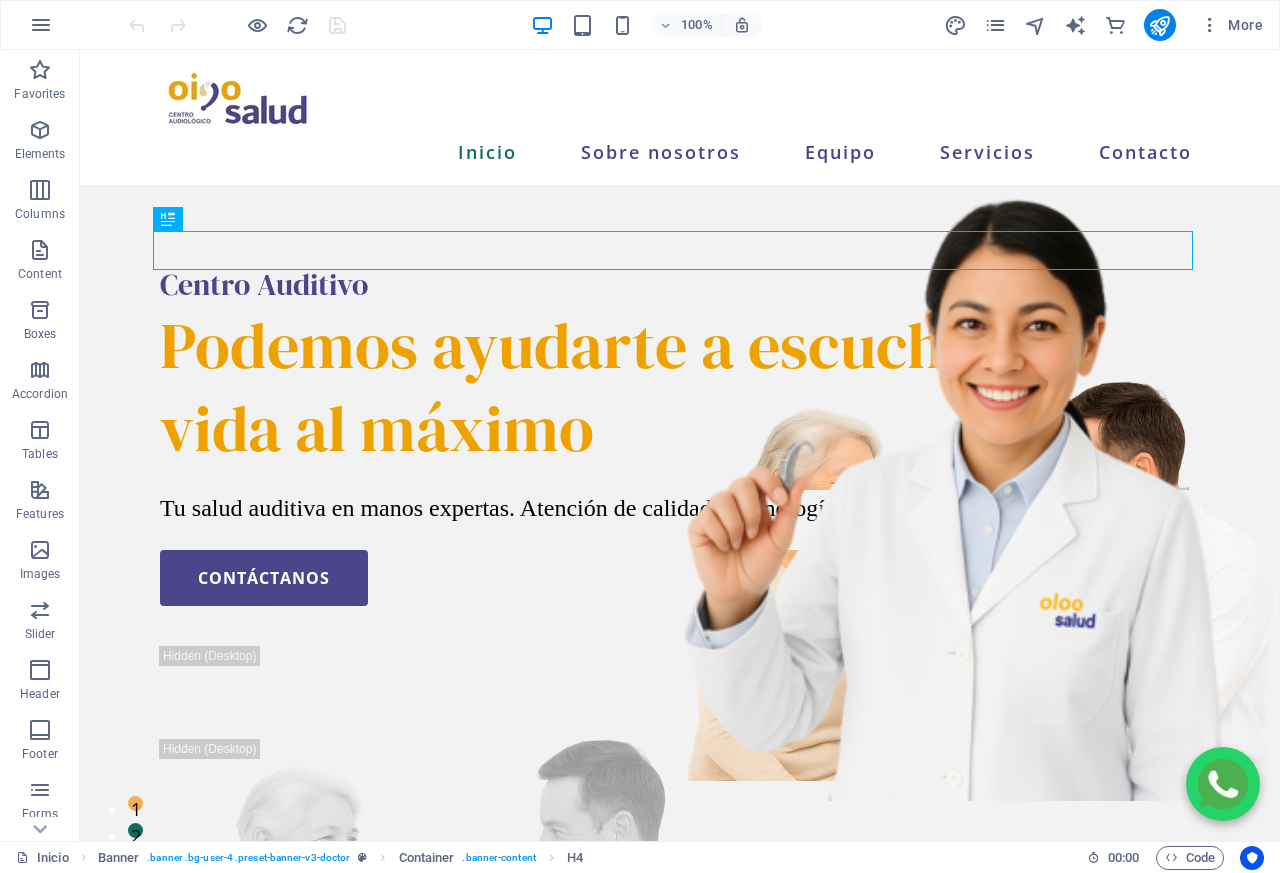 scroll, scrollTop: 0, scrollLeft: 0, axis: both 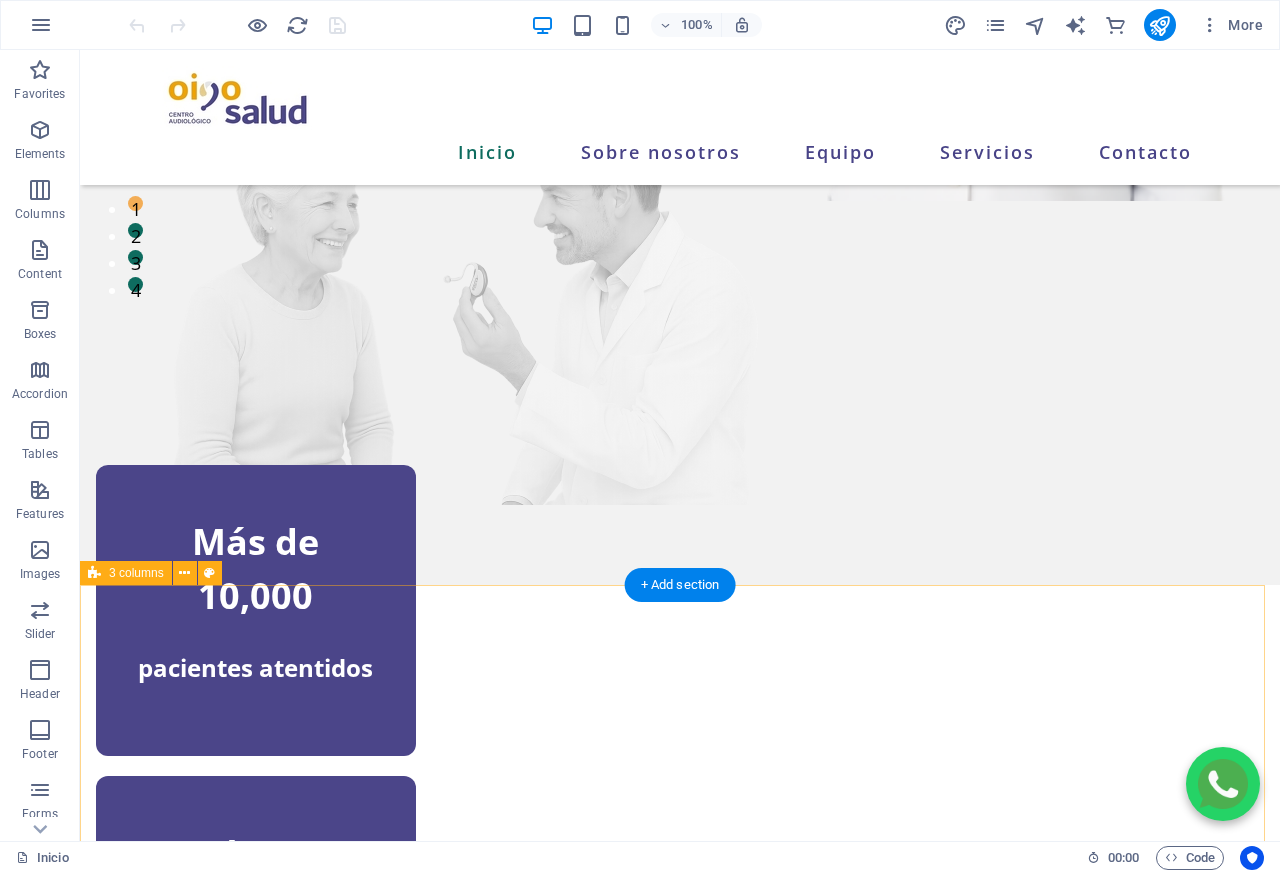 click at bounding box center (680, 305) 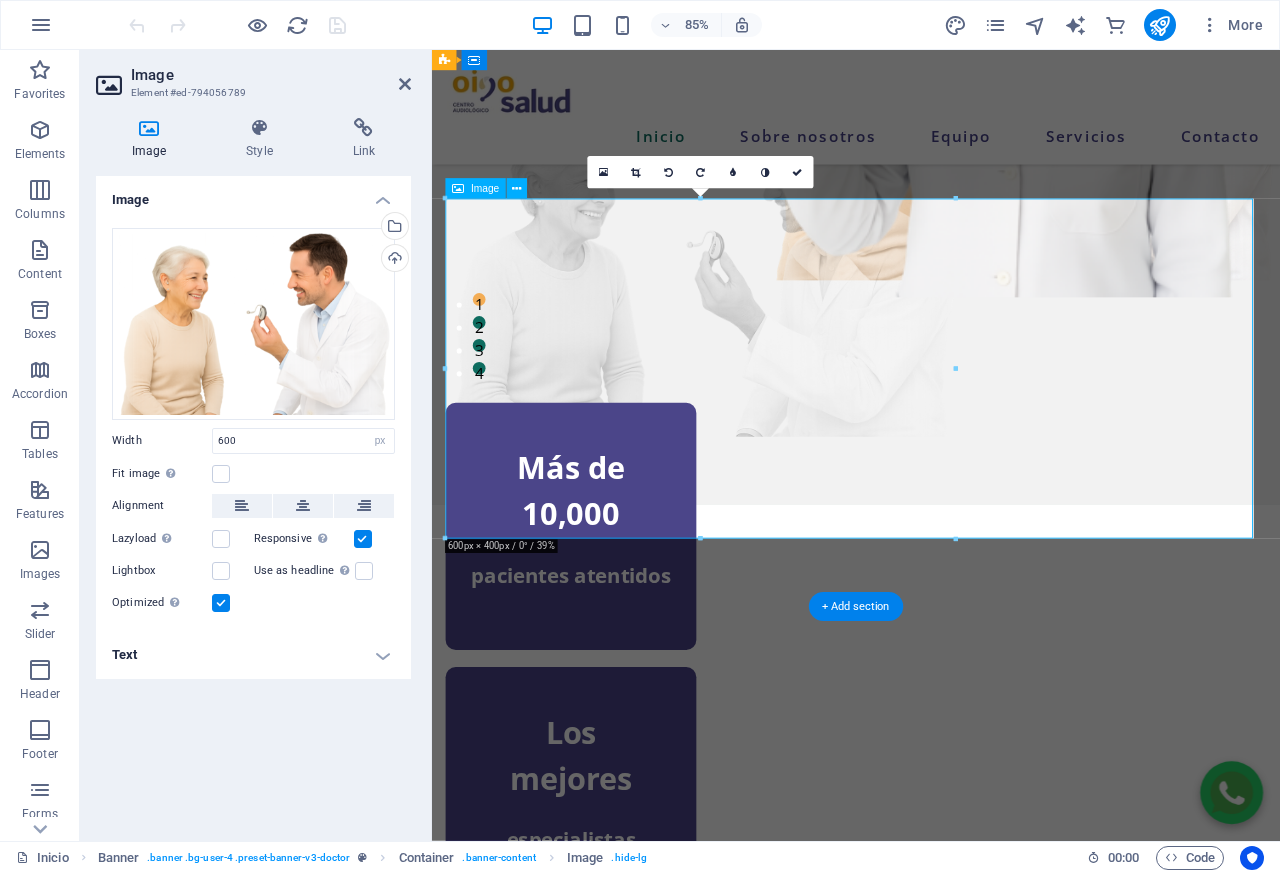click on "Lazyload Loading images after the page loads improves page speed." at bounding box center (162, 539) 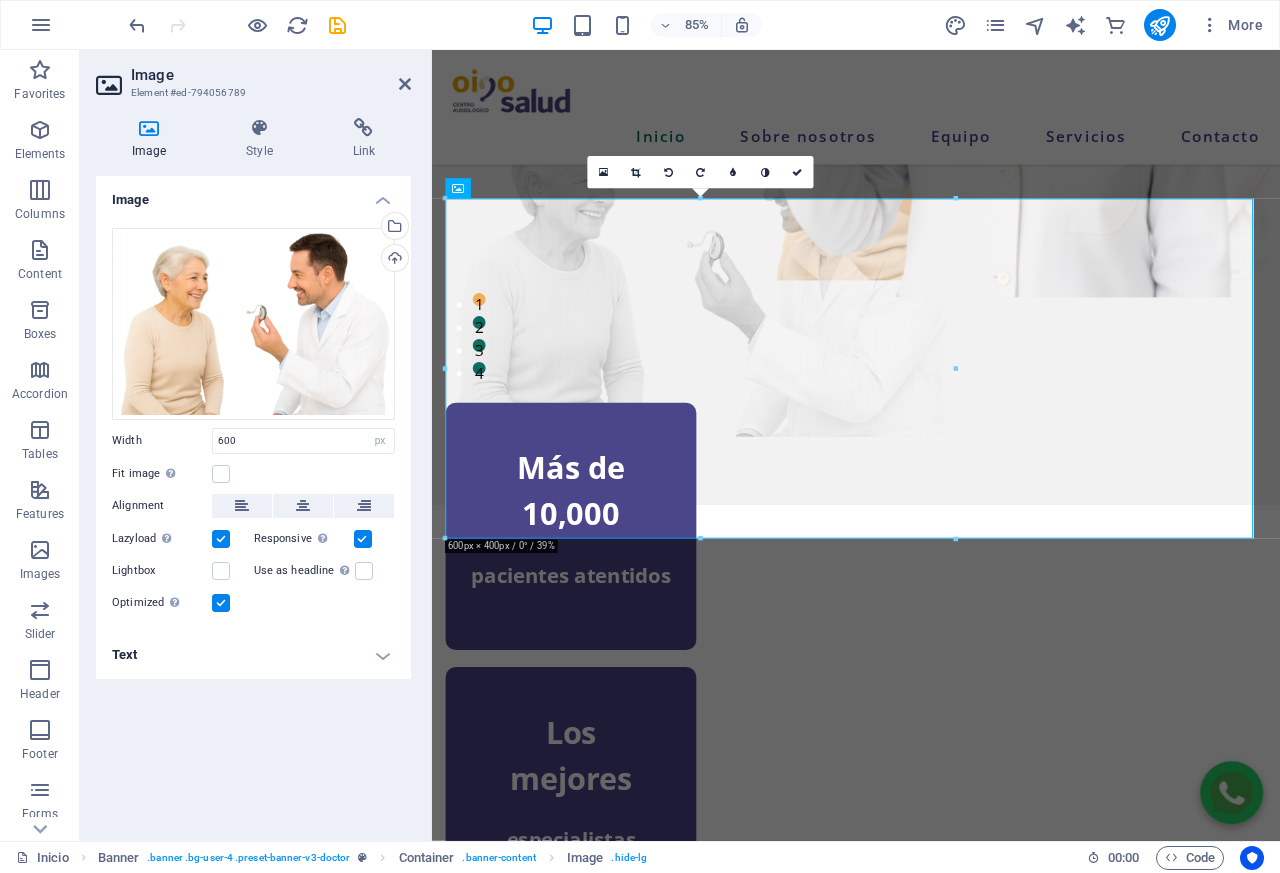 click on "Text" at bounding box center (253, 655) 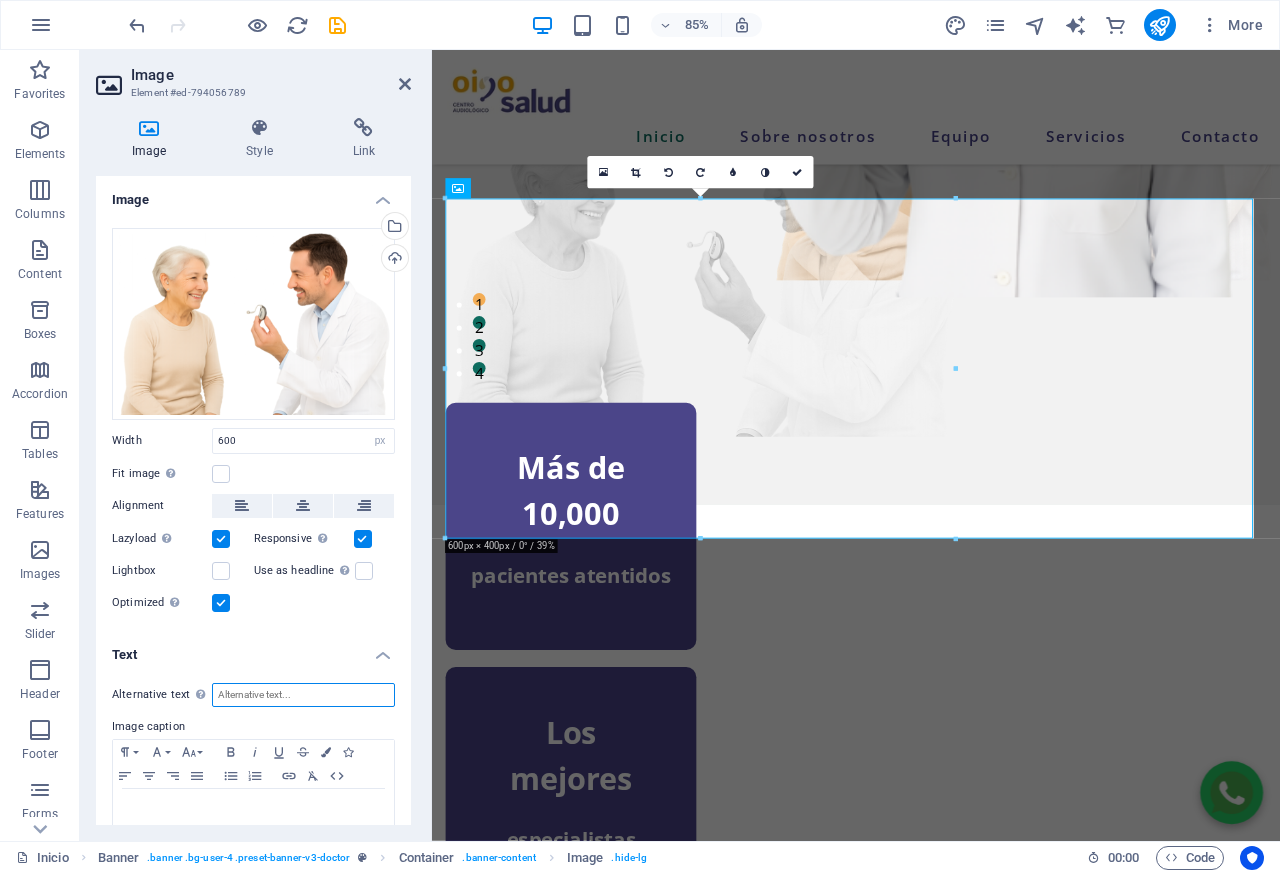 click on "Alternative text The alternative text is used by devices that cannot display images (e.g. image search engines) and should be added to every image to improve website accessibility." at bounding box center [303, 695] 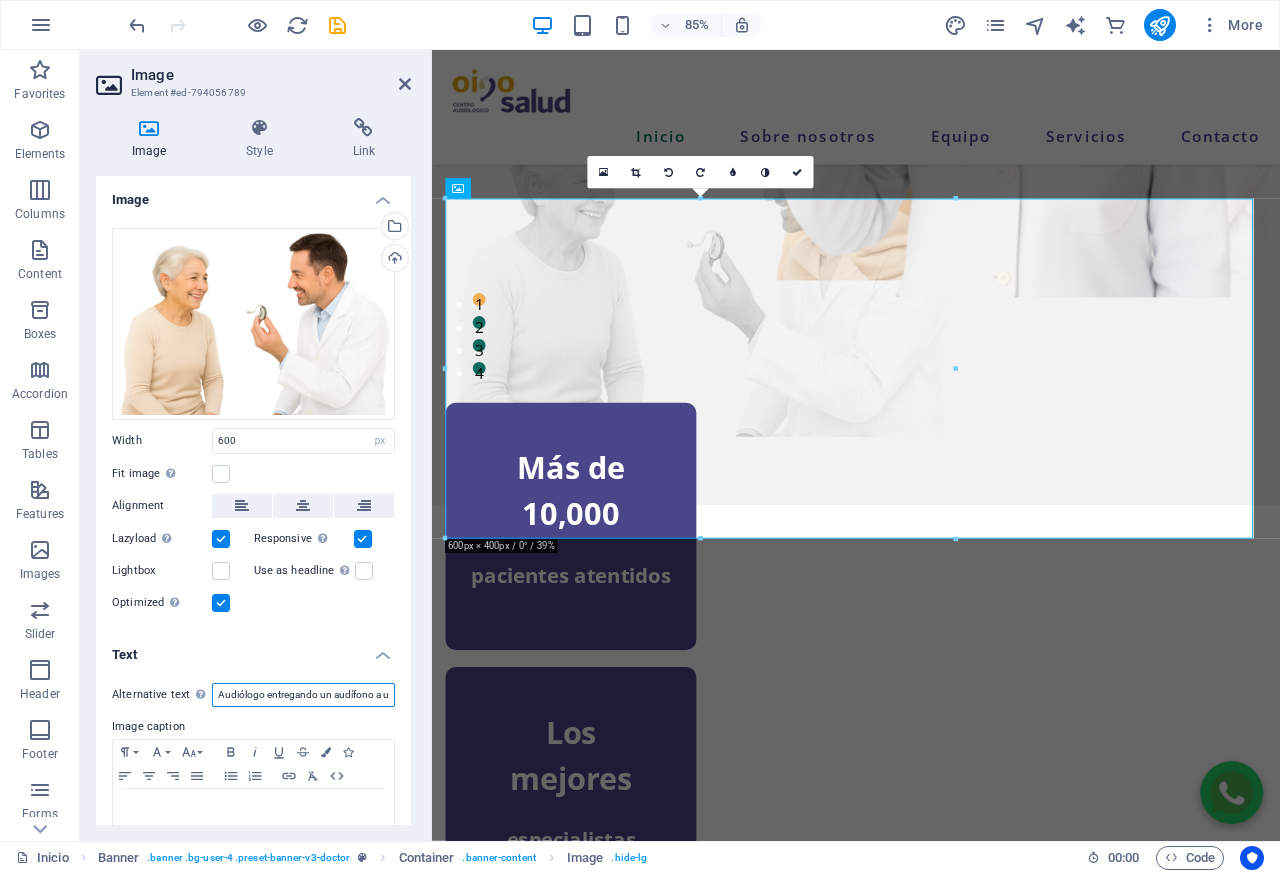 scroll, scrollTop: 0, scrollLeft: 85, axis: horizontal 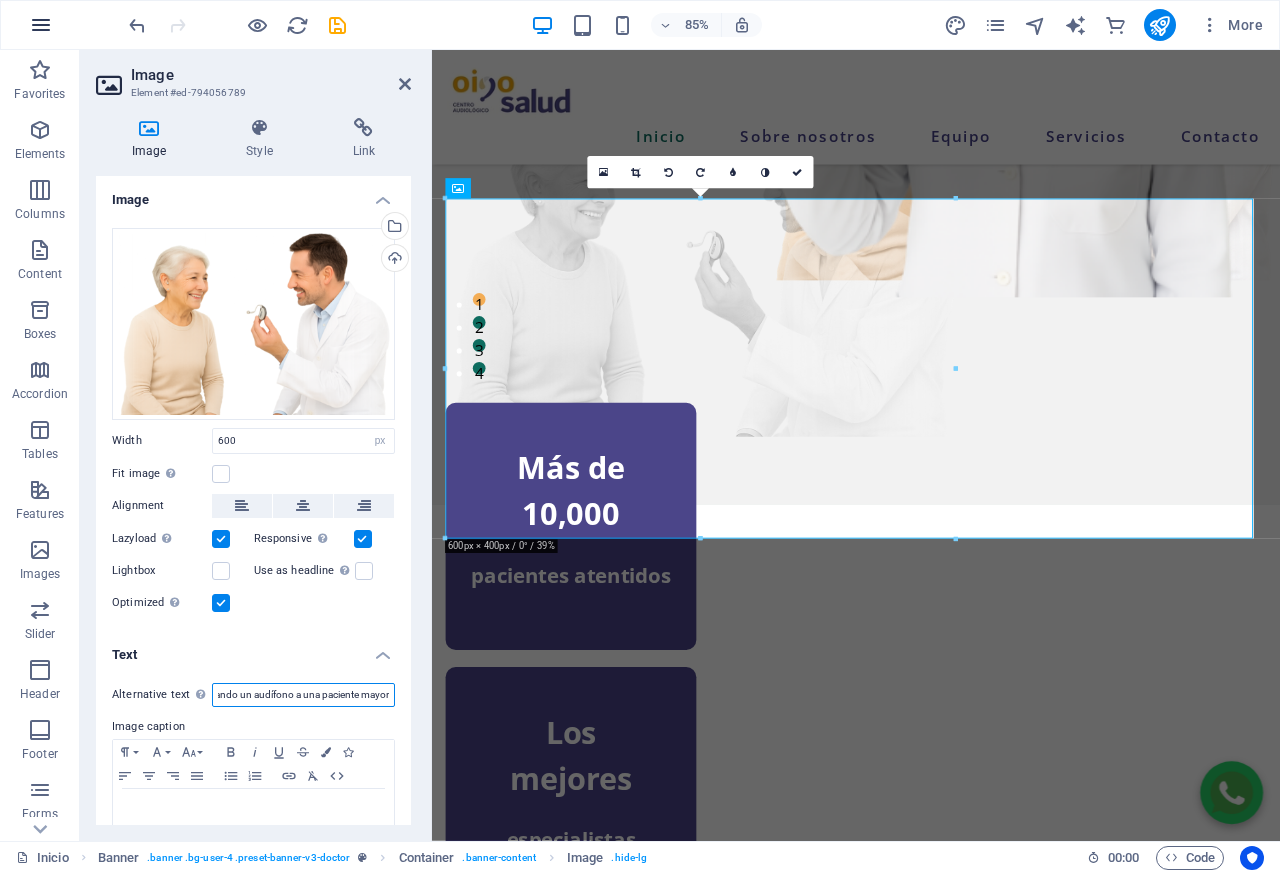 type on "Audiólogo entregando un audífono a una paciente mayor" 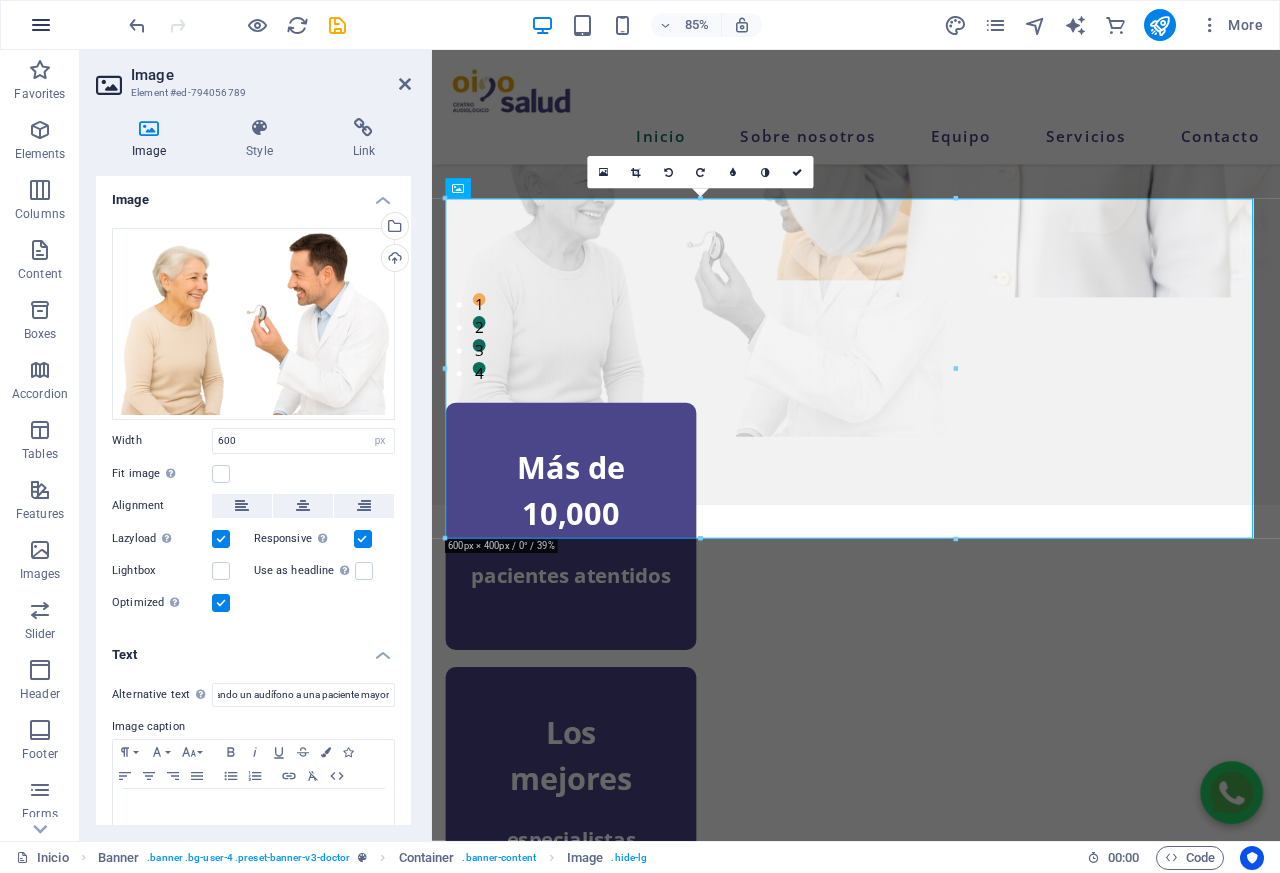 click at bounding box center (41, 25) 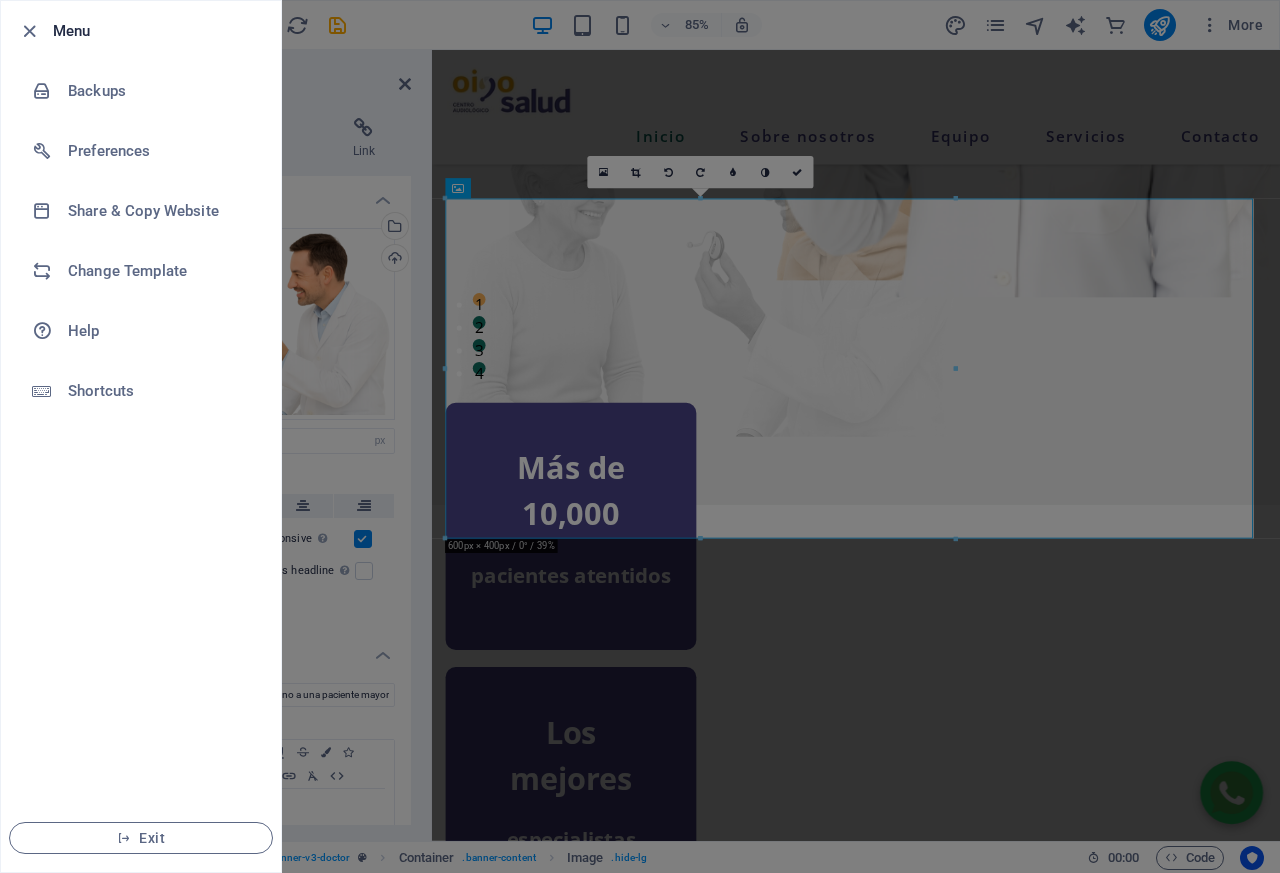 scroll, scrollTop: 0, scrollLeft: 0, axis: both 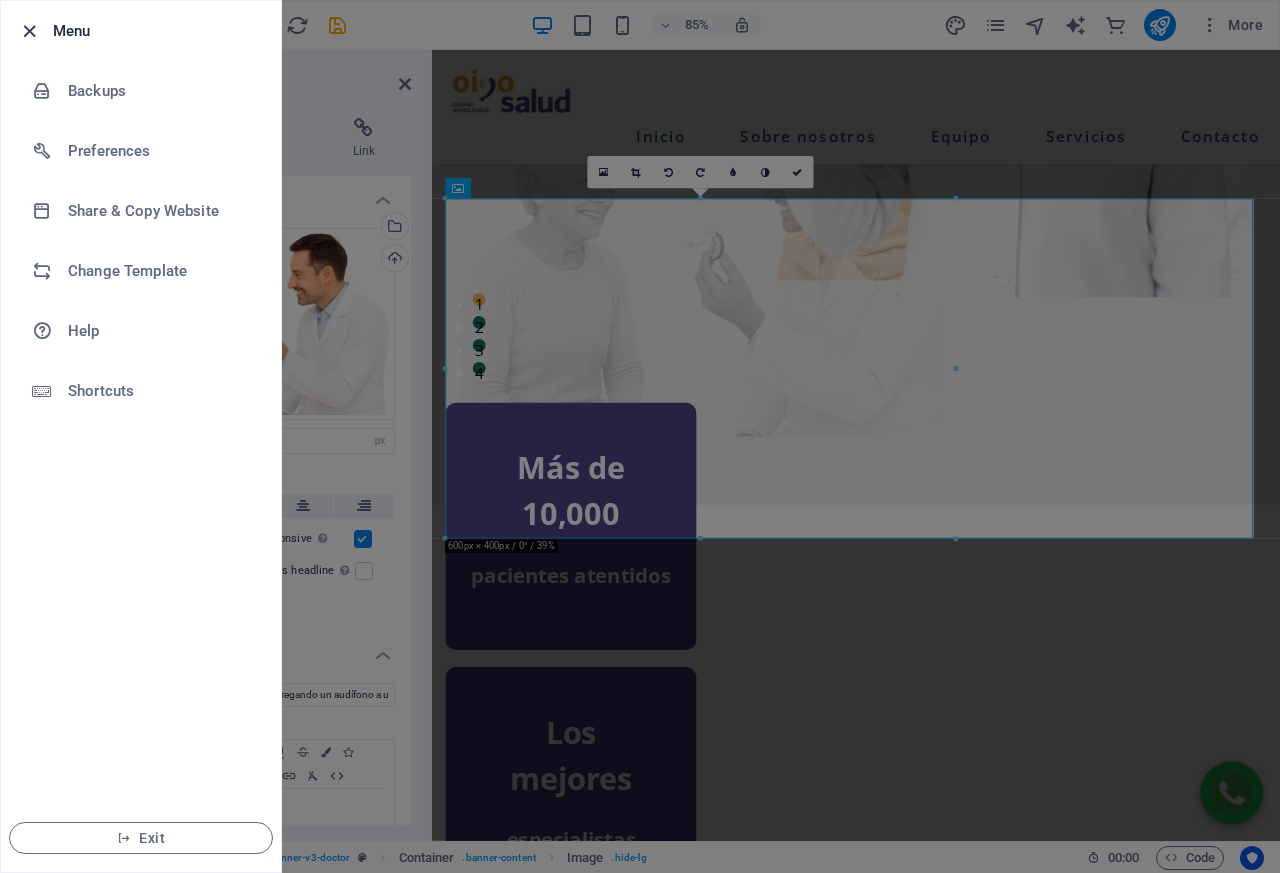 click at bounding box center [29, 31] 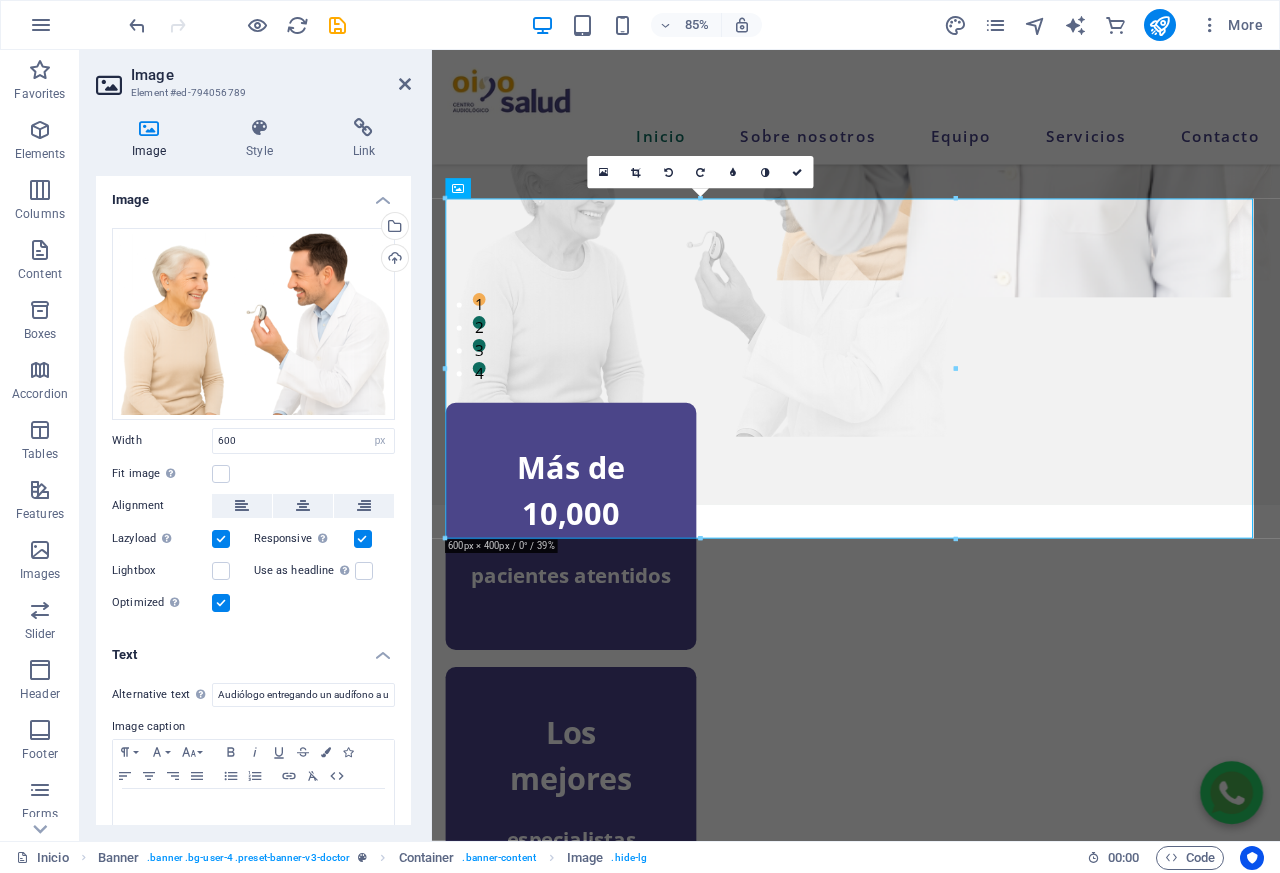 type 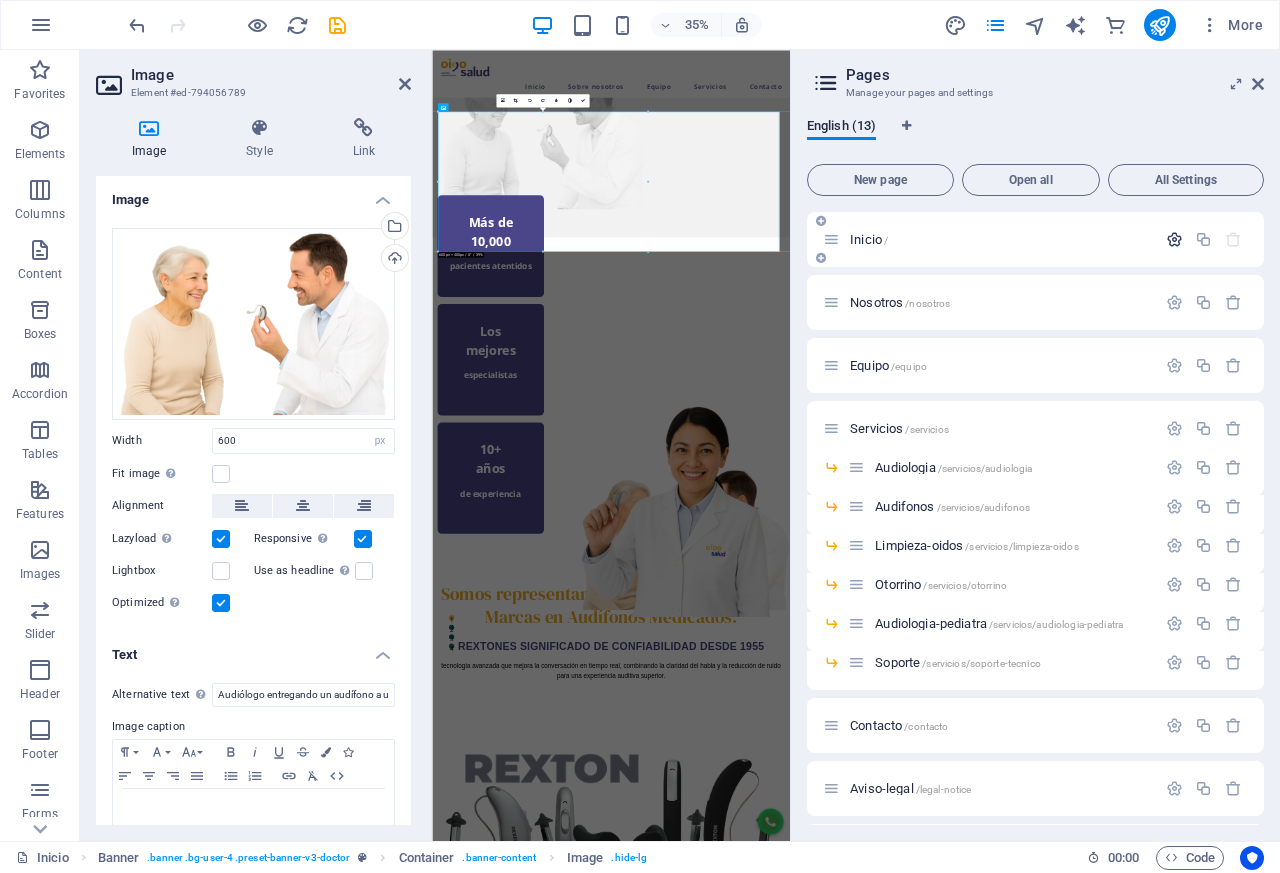 click at bounding box center [1174, 239] 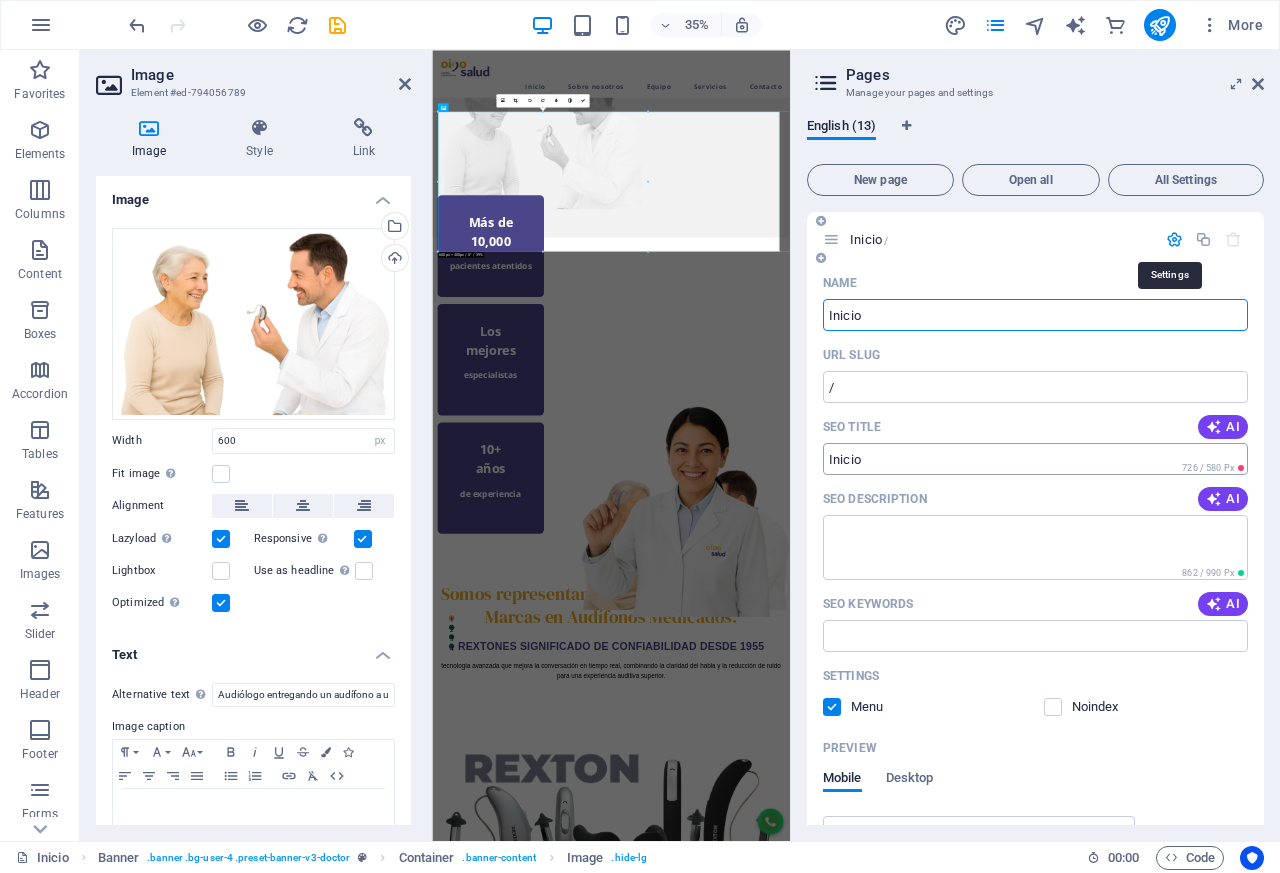 click on "SEO Title" at bounding box center (1035, 459) 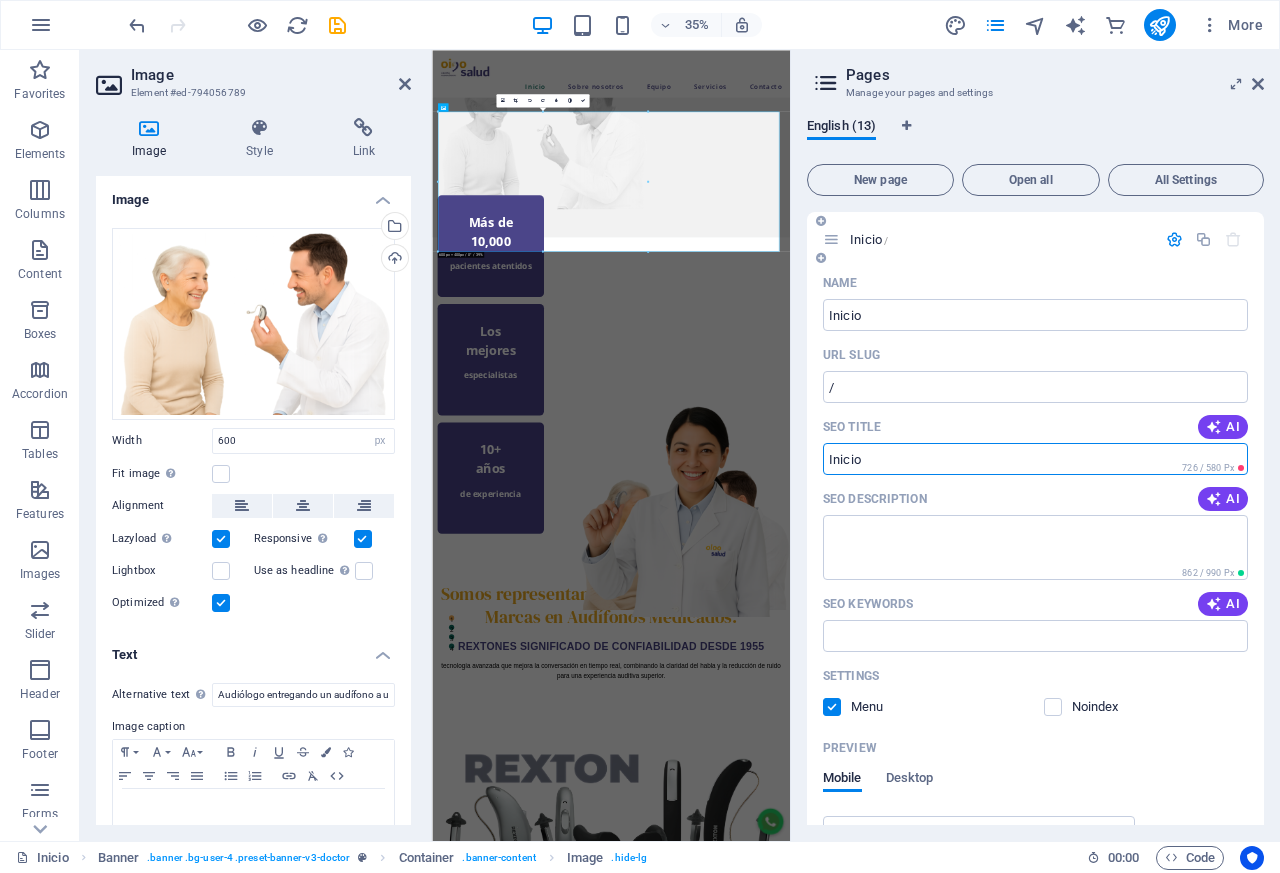 paste on "[COMPANY] | Centro Auditivo en [CITY] – Audífonos y Audiometría" 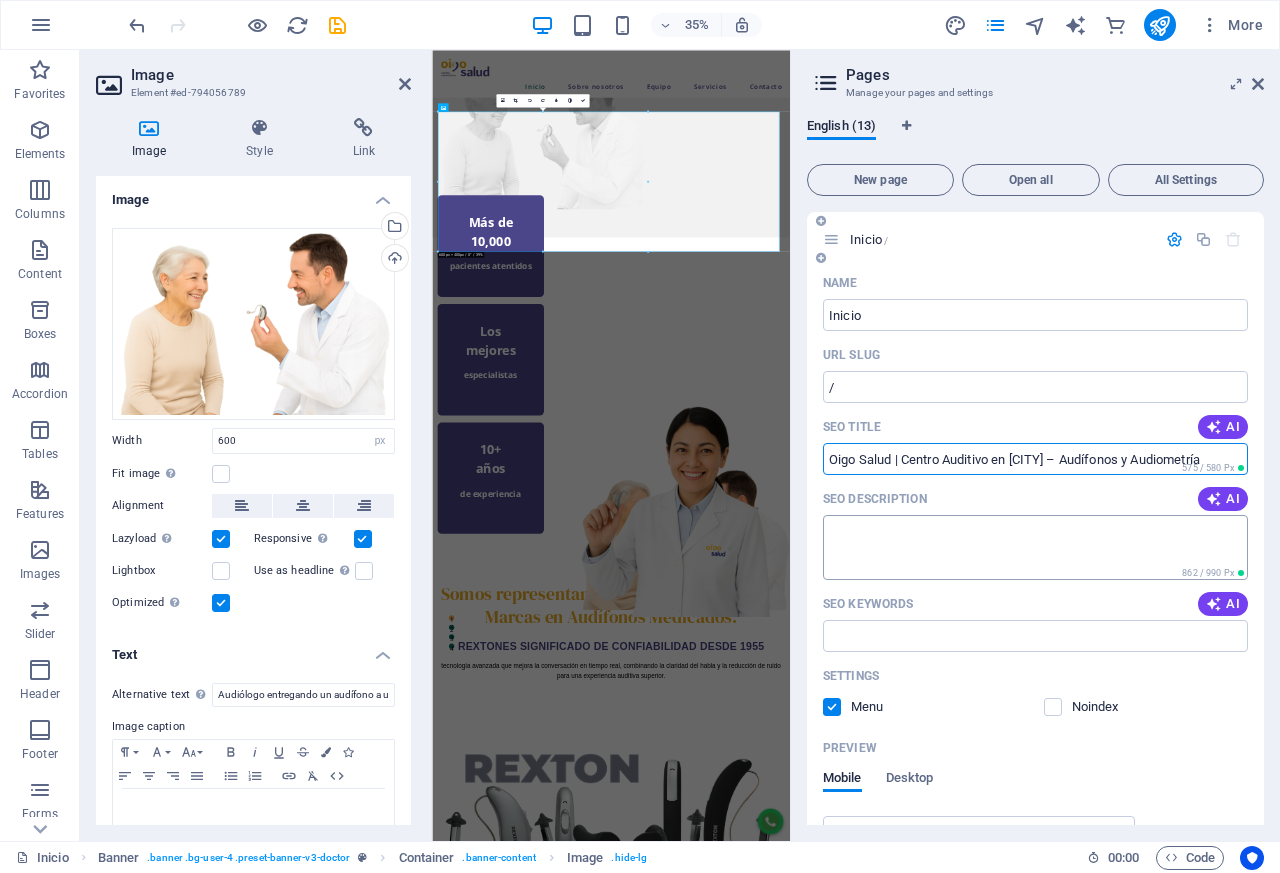type on "[COMPANY] | Centro Auditivo en [CITY] – Audífonos y Audiometría" 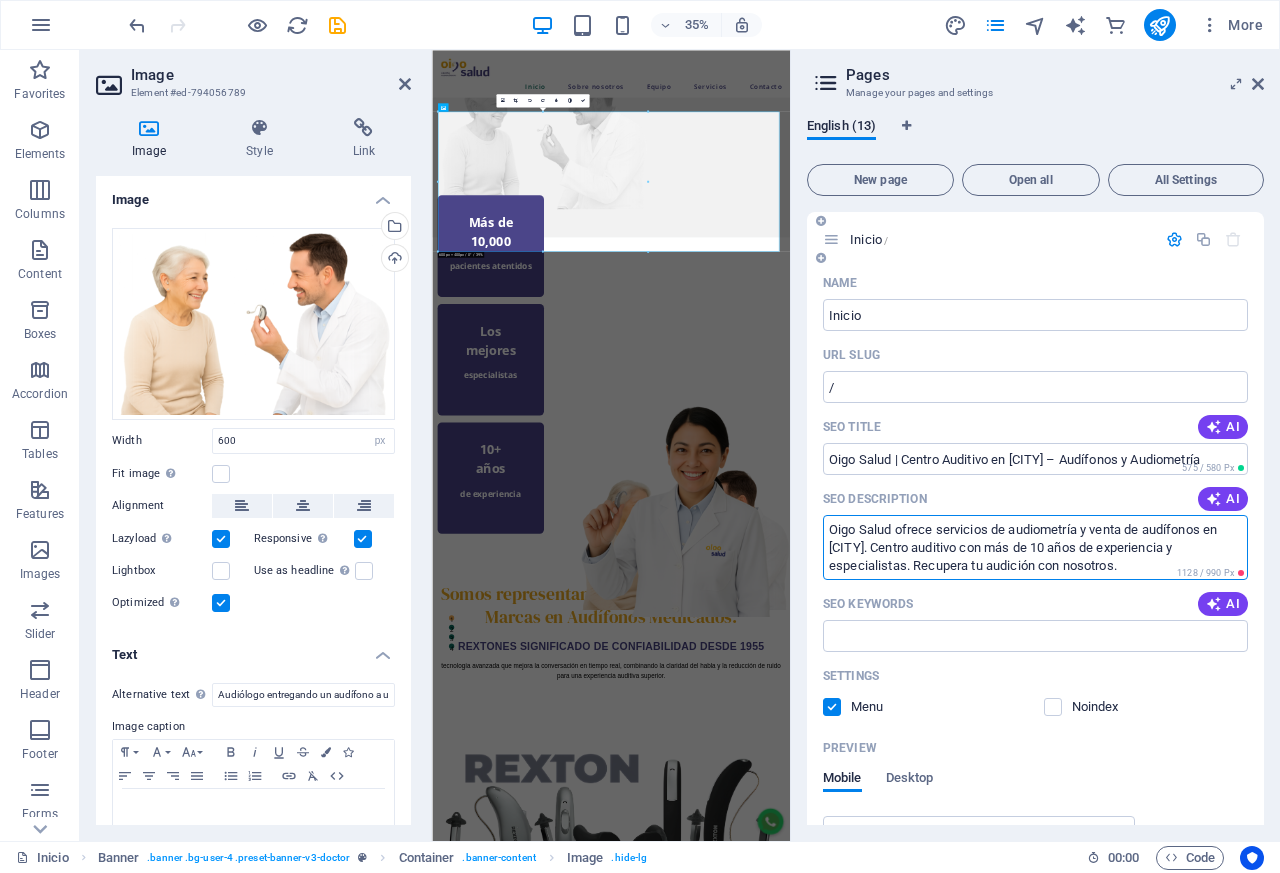 type on "[COMPANY] | Centro Auditivo en [CITY] – Audífonos y Audiometría" 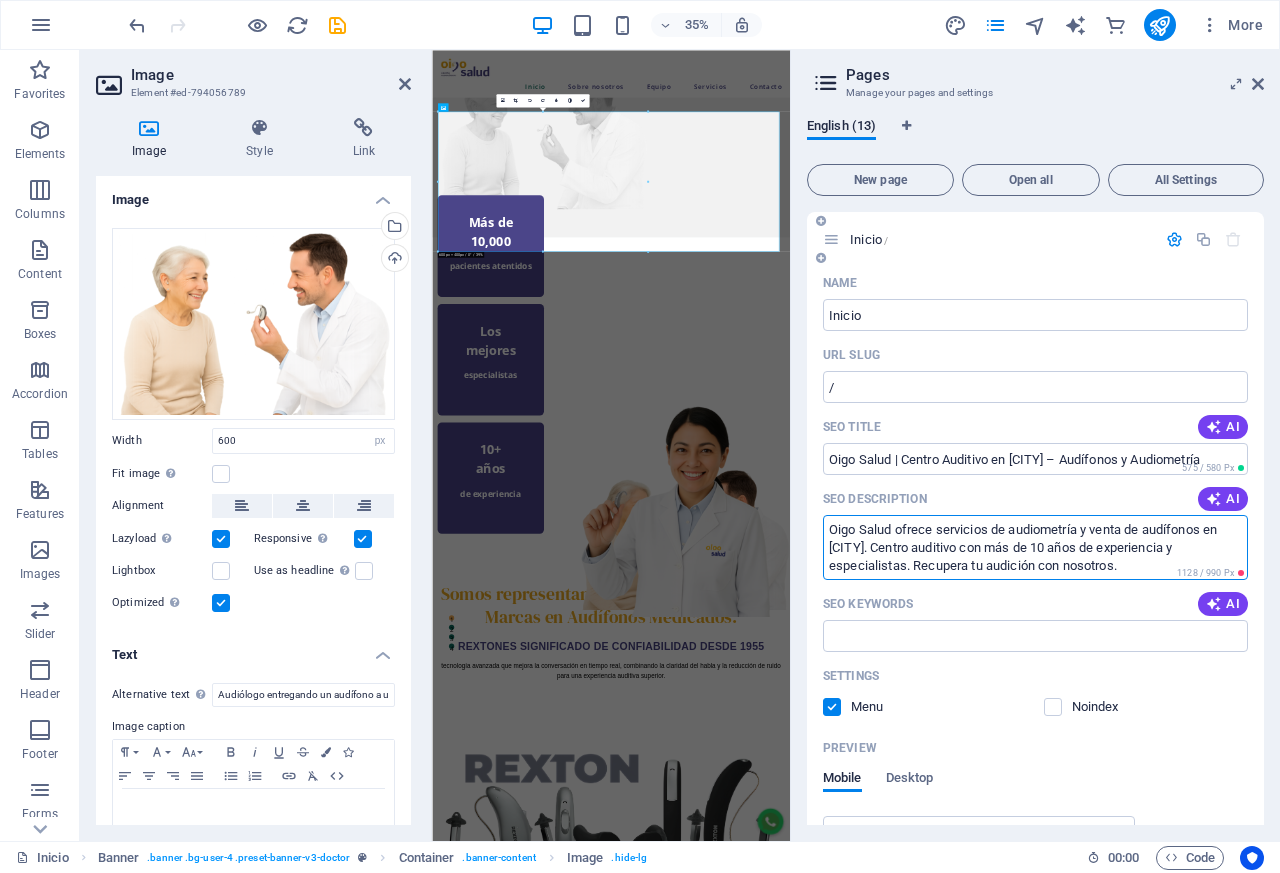 type on "Oigo Salud ofrece servicios de audiometría y venta de audífonos en Lima. Centro auditivo con más de 10 años de experiencia y especialistas. Recupera tu audición con nosotros." 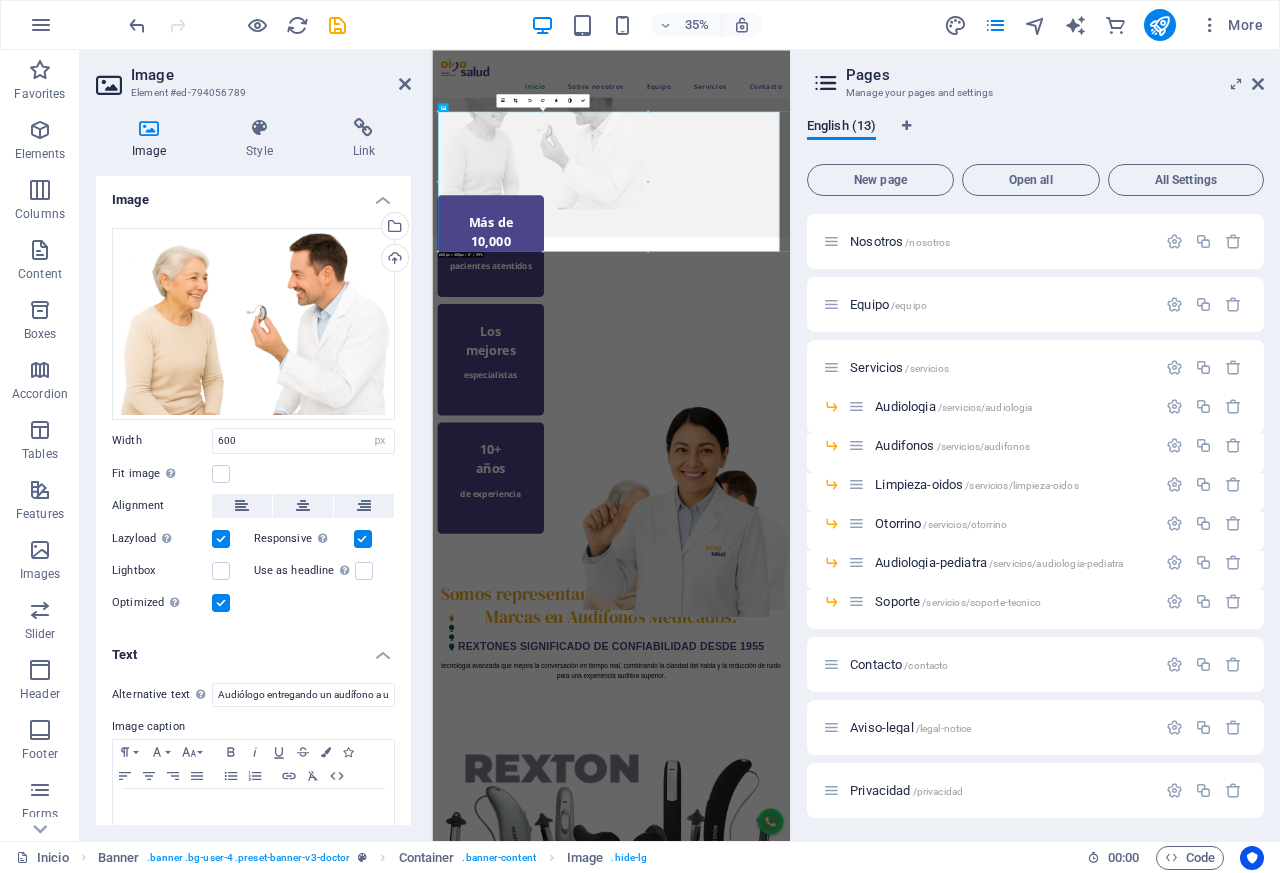scroll, scrollTop: 0, scrollLeft: 0, axis: both 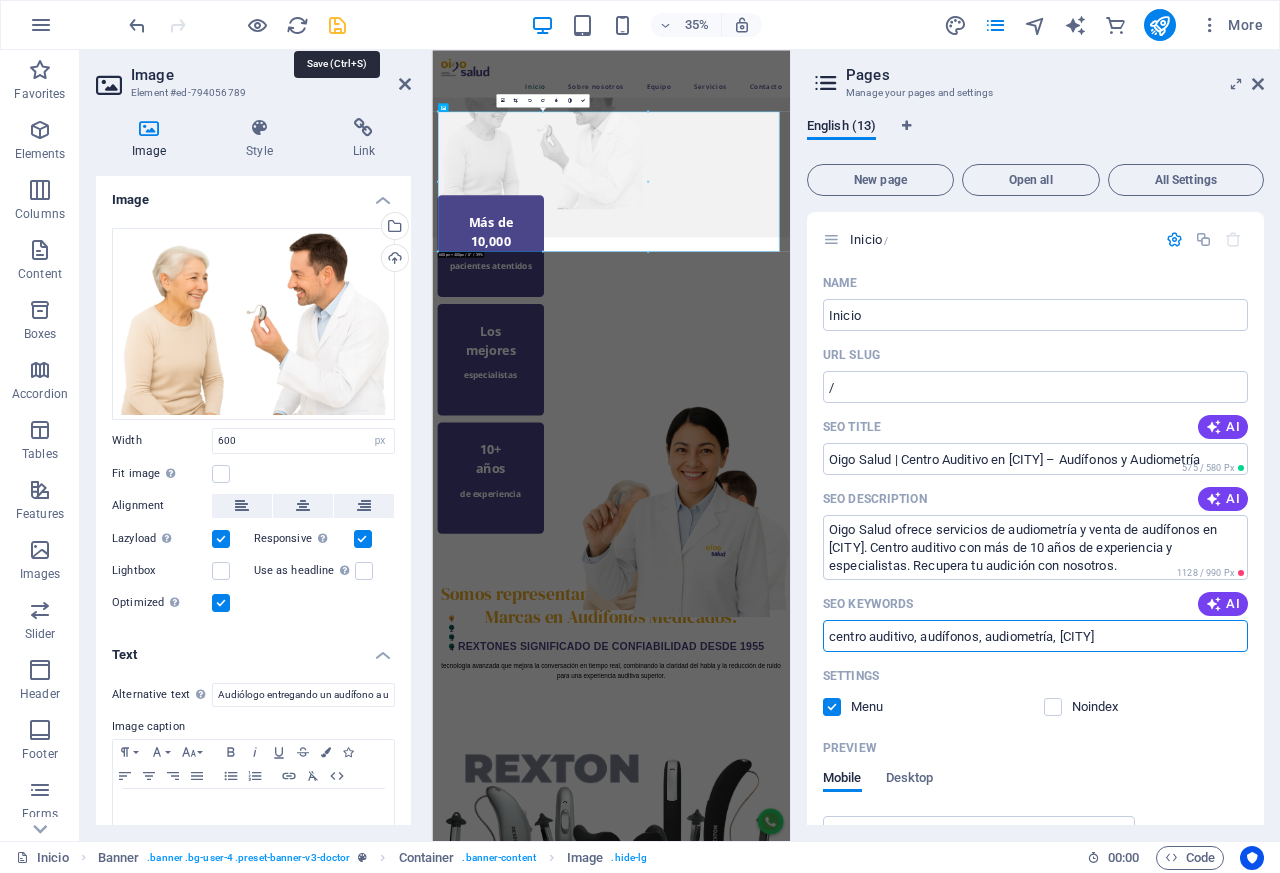 type on "centro auditivo, audífonos, audiometría, Lima" 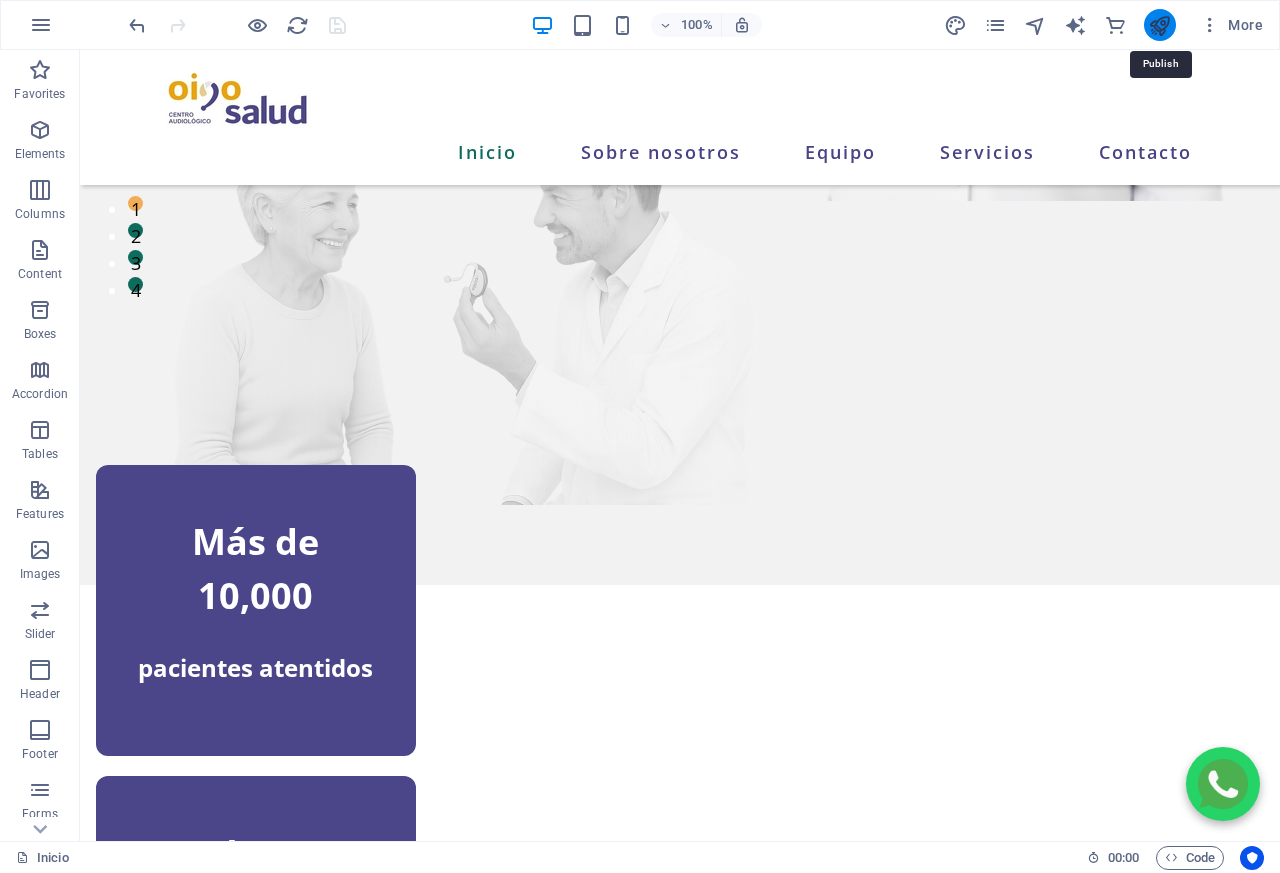 click at bounding box center (1159, 25) 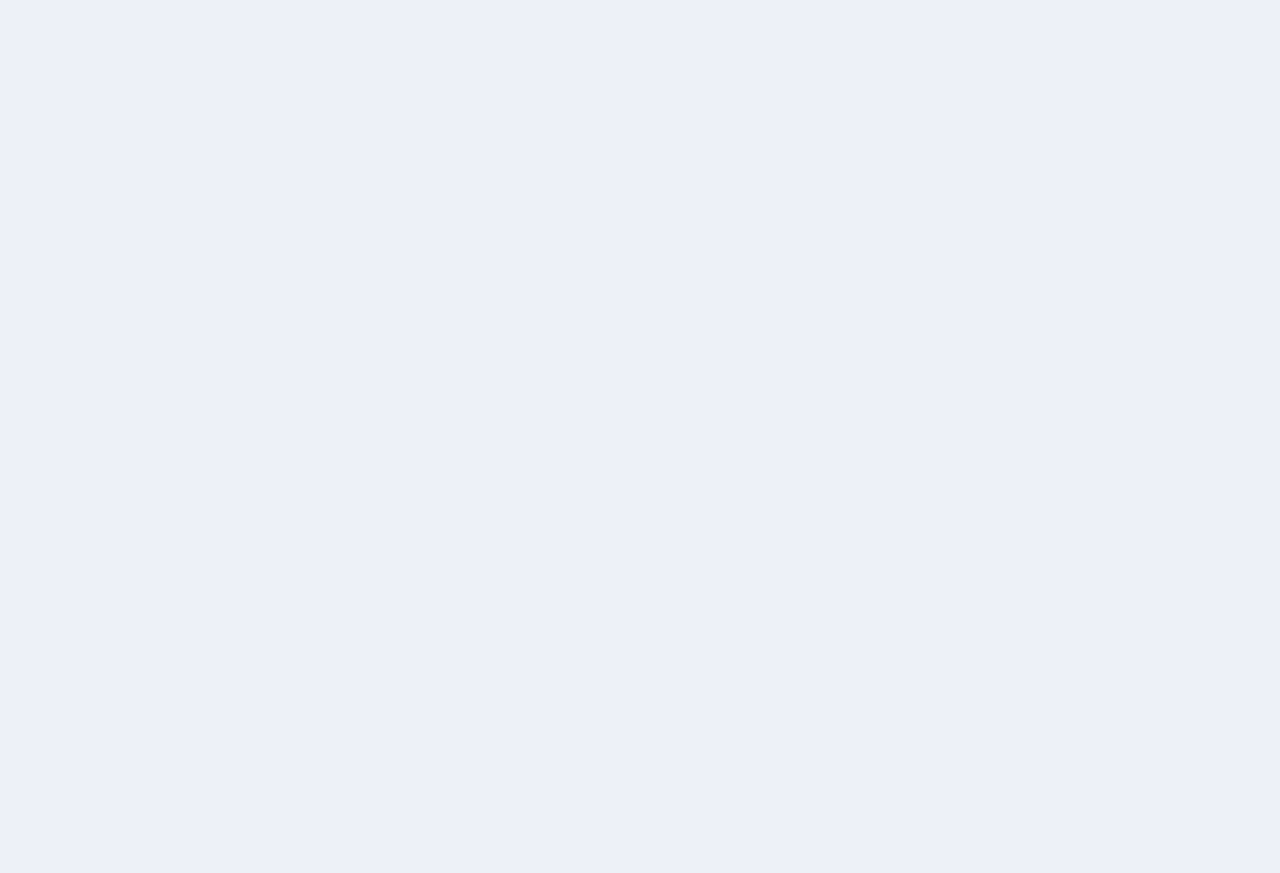 scroll, scrollTop: 0, scrollLeft: 0, axis: both 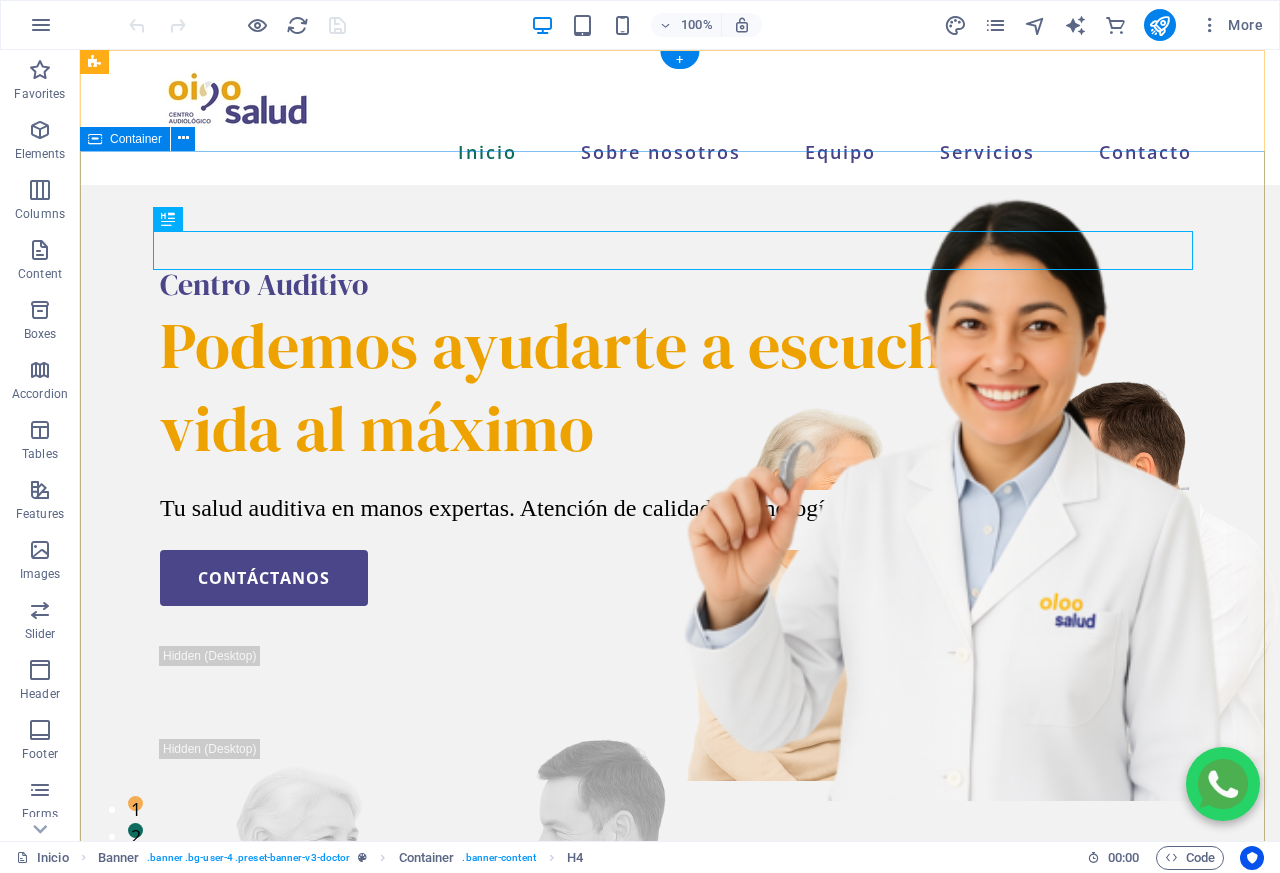 click on "Centro Auditivo Podemos ayudarte a escuchar tu vida al máximo Tu salud auditiva en manos expertas. Atención de calidad y tecnología de última generación. Contáctanos" at bounding box center [680, 702] 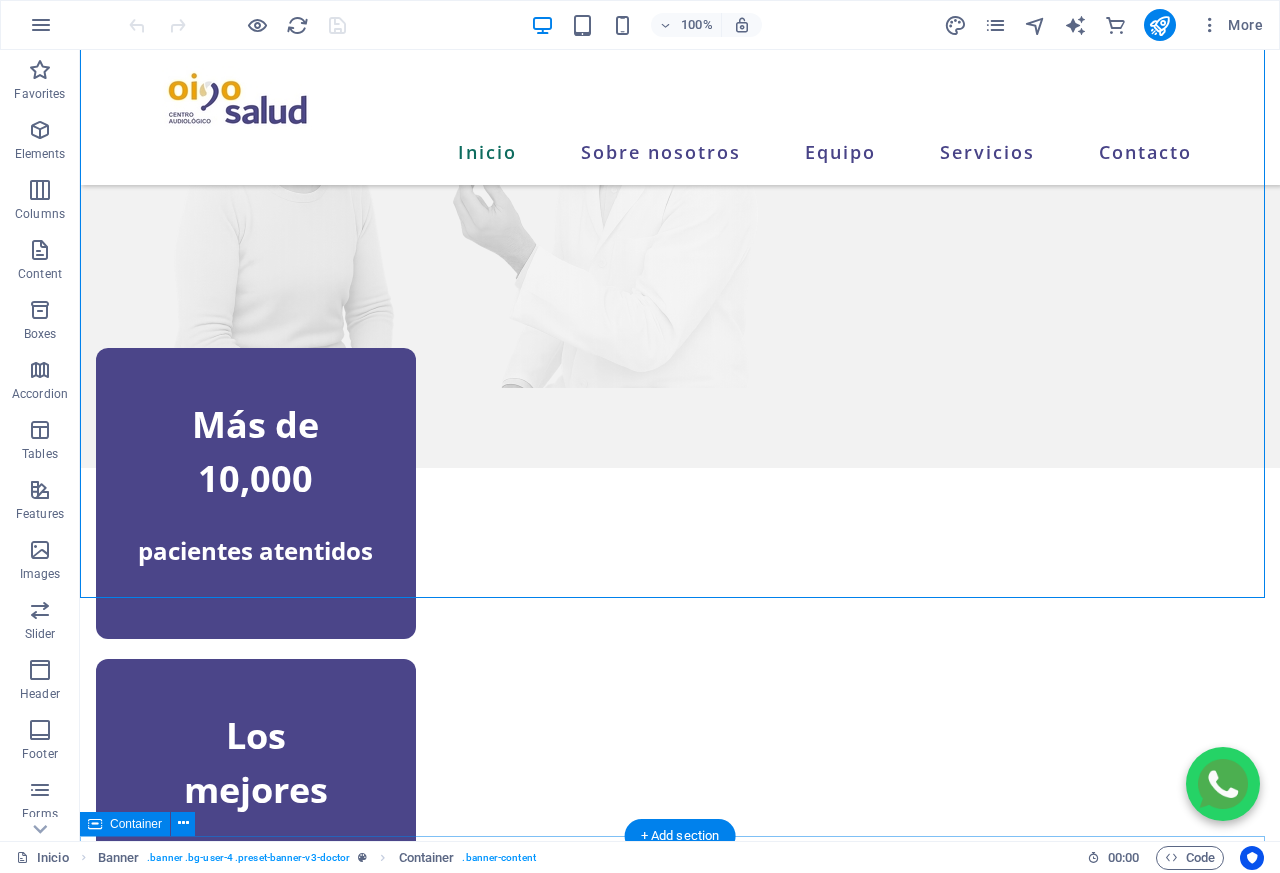 scroll, scrollTop: 720, scrollLeft: 0, axis: vertical 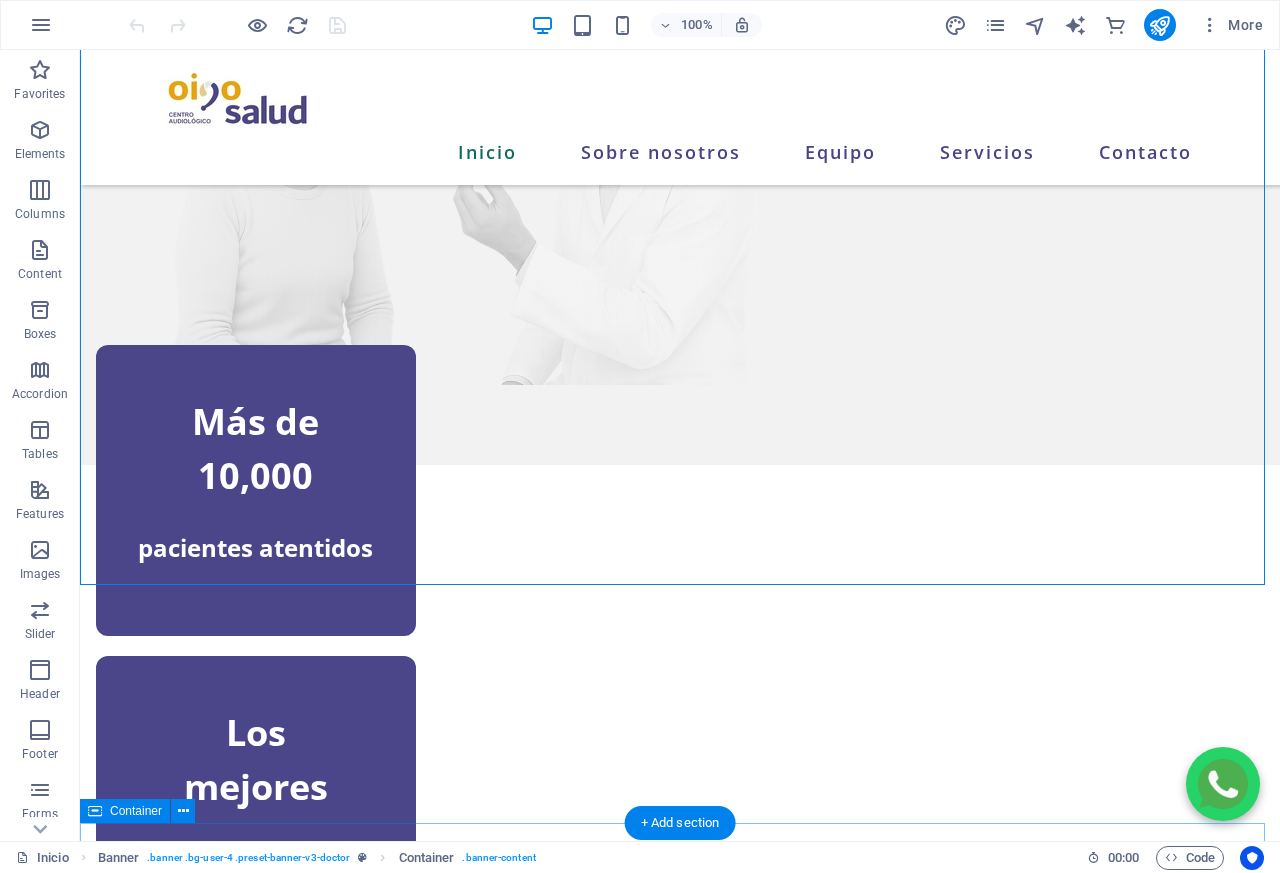 click at bounding box center [680, 185] 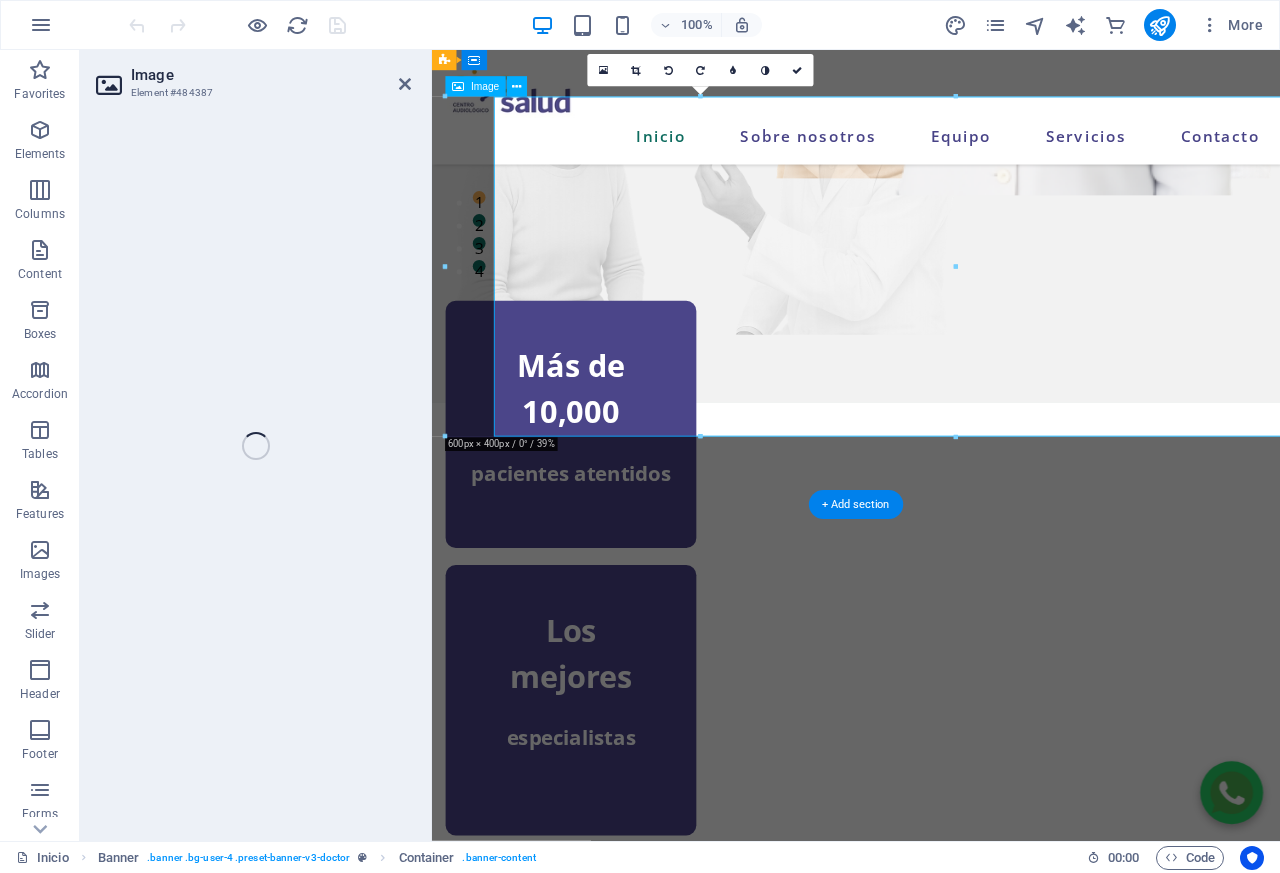 select on "px" 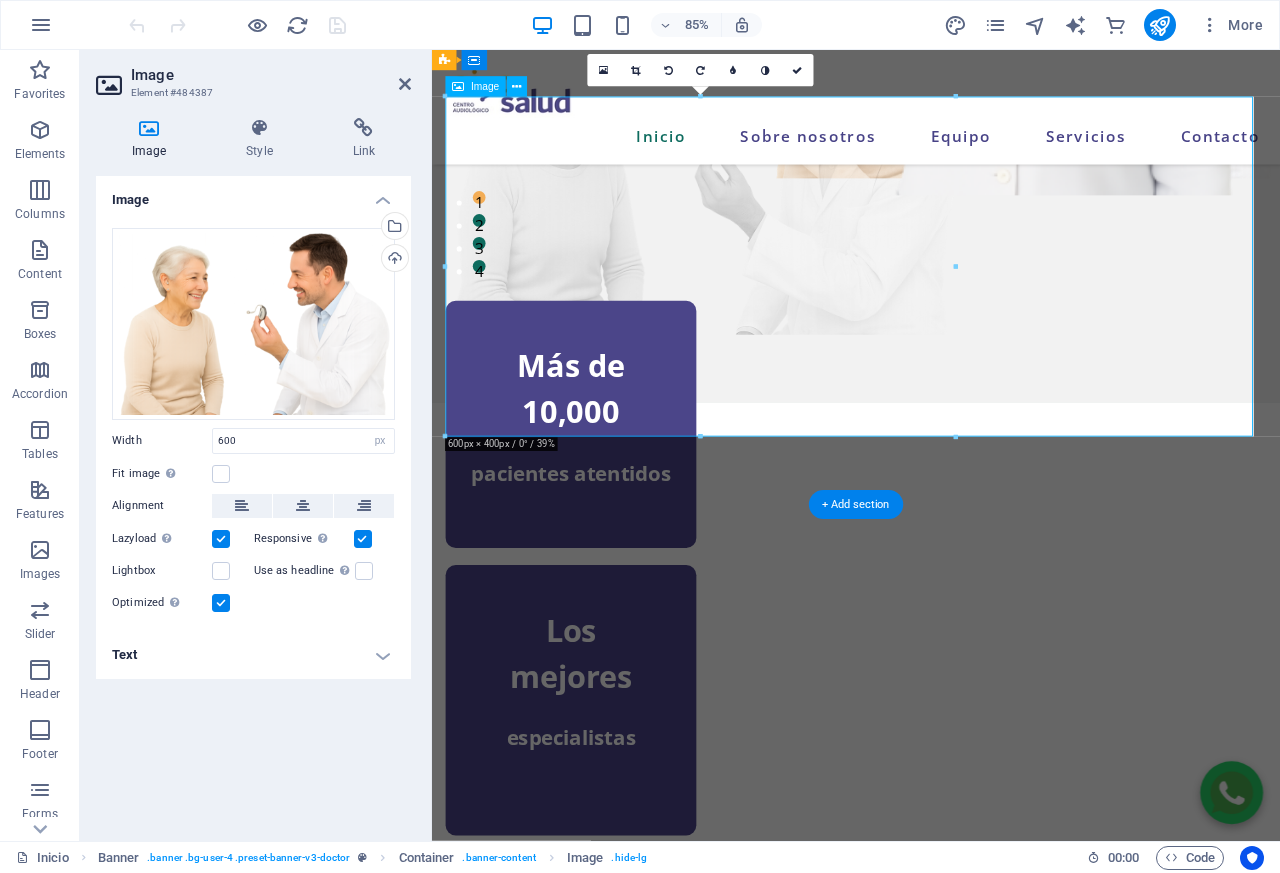 click on "Lazyload Loading images after the page loads improves page speed." at bounding box center [162, 539] 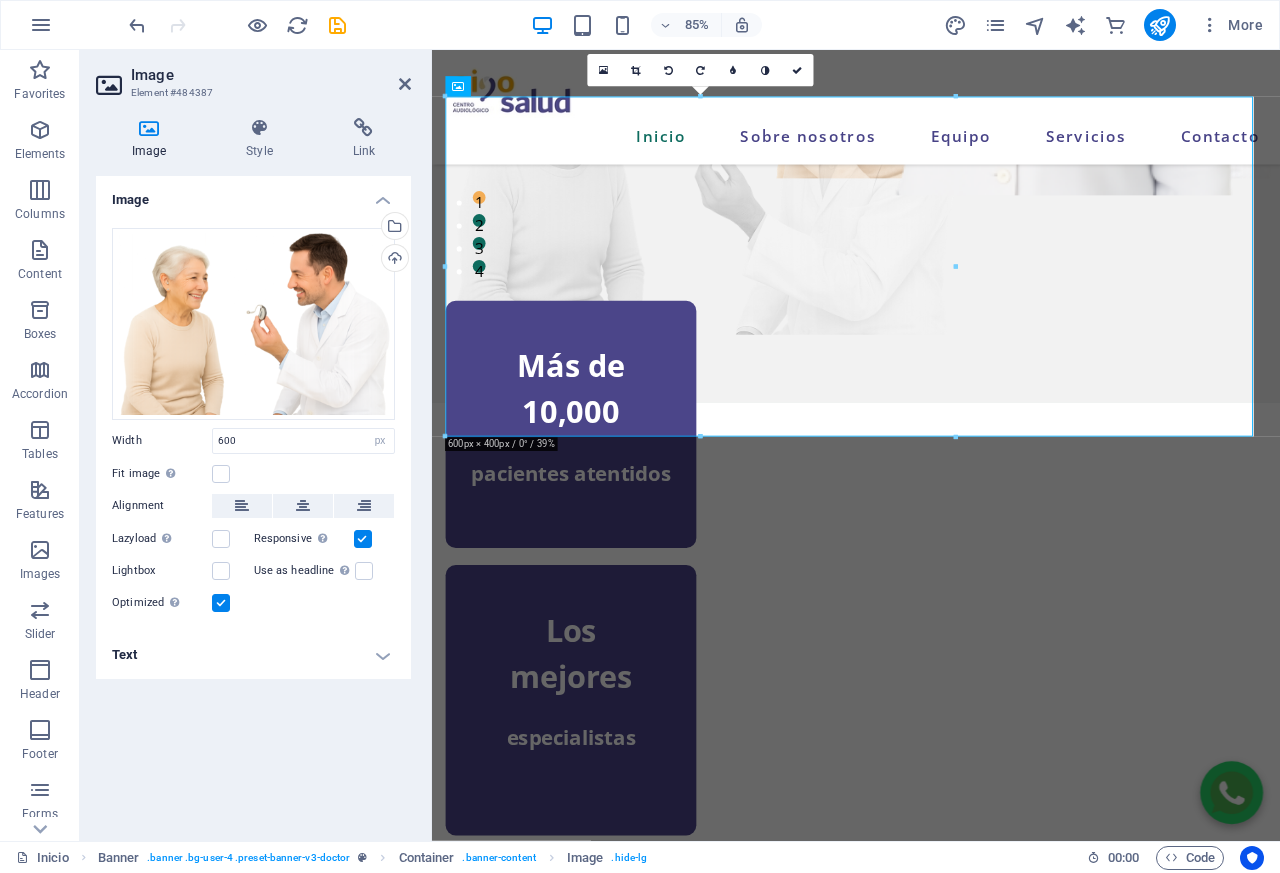 click on "Text" at bounding box center [253, 655] 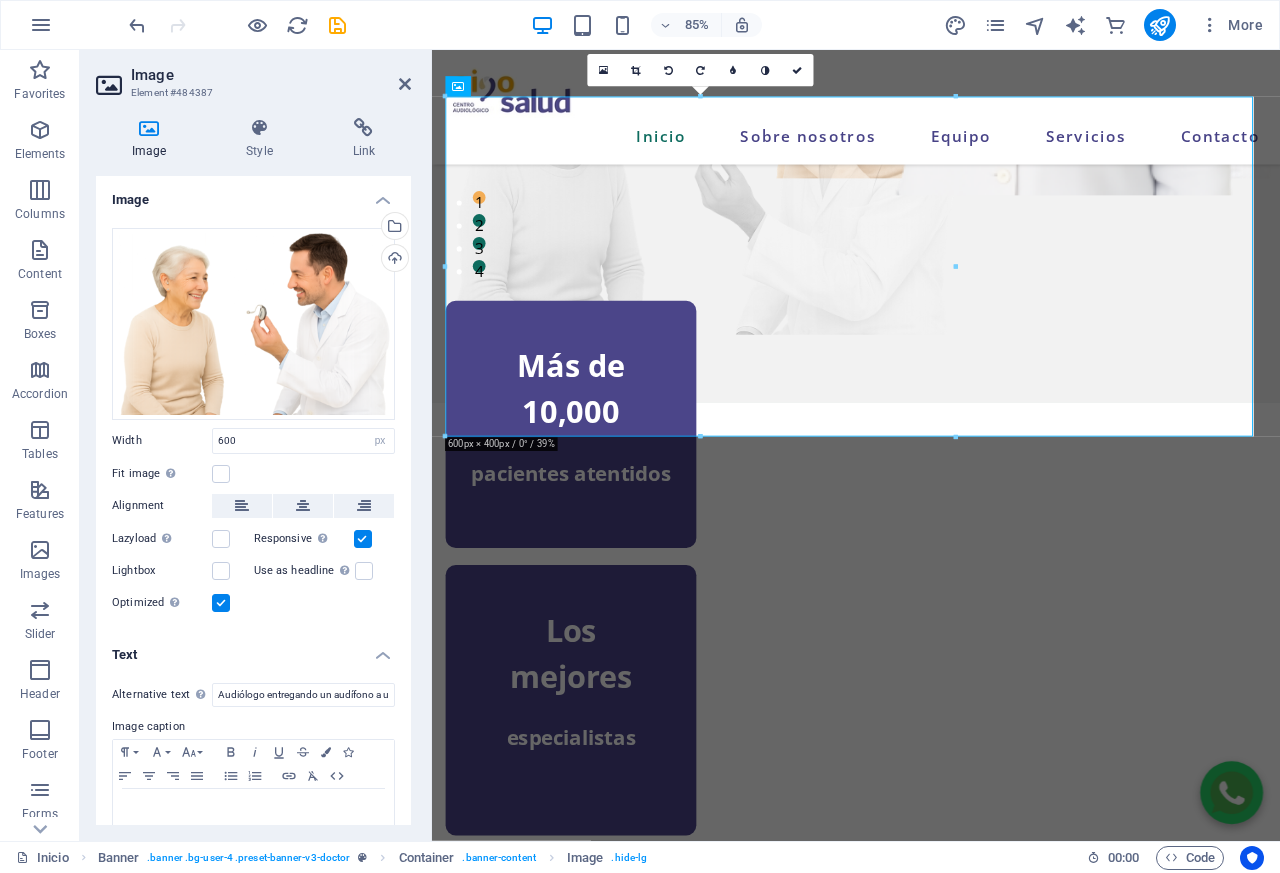 click on "85%" at bounding box center (646, 25) 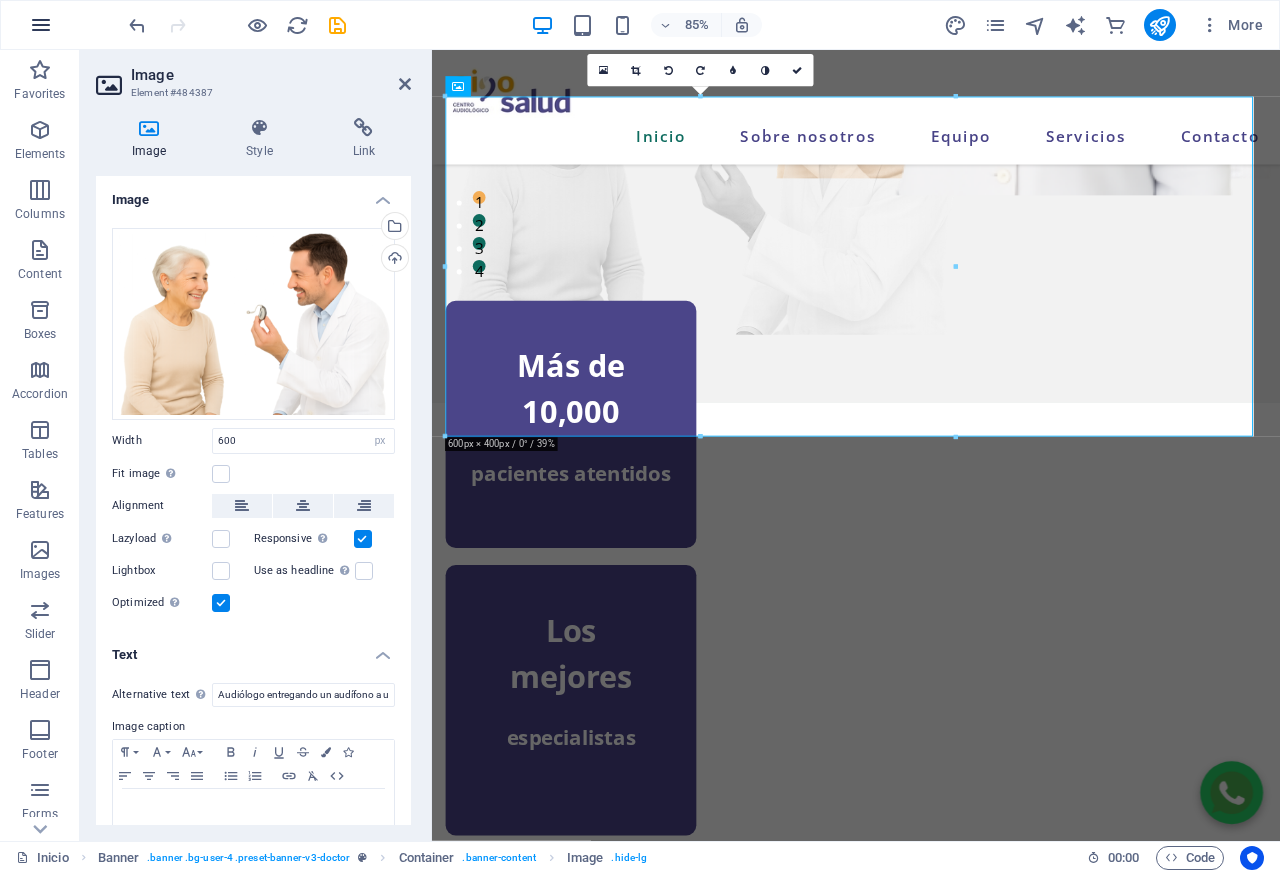 click at bounding box center [41, 25] 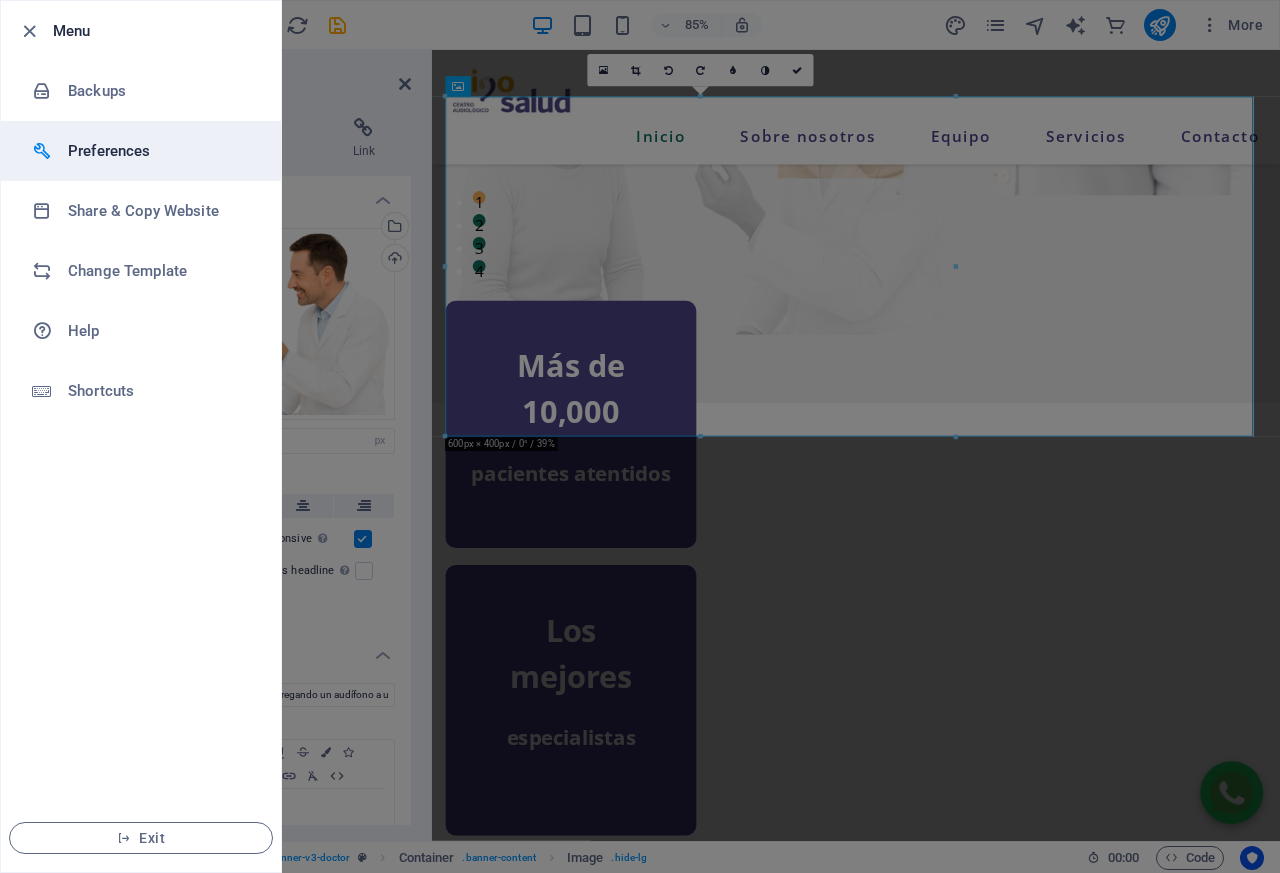 click on "Preferences" at bounding box center [160, 151] 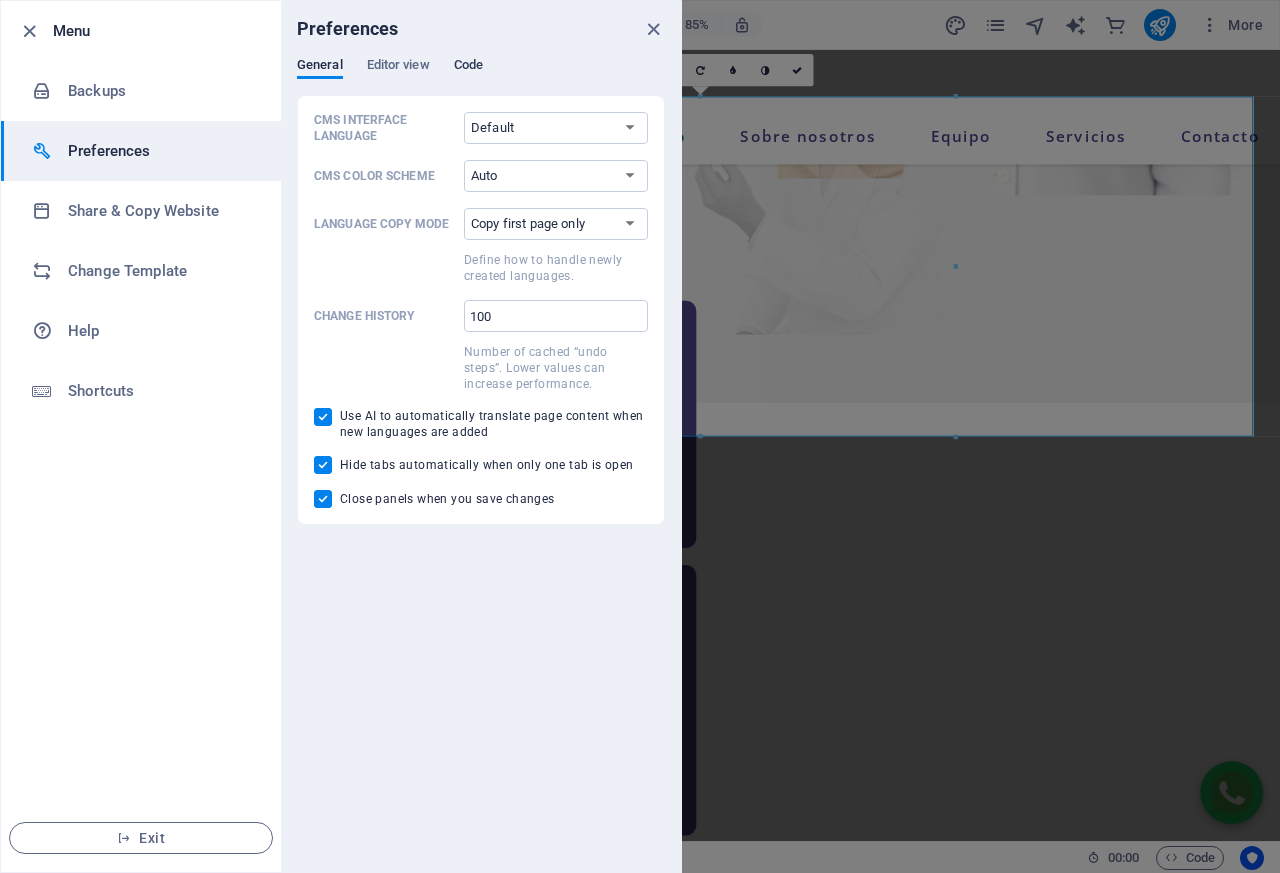 click on "Code" at bounding box center [468, 67] 